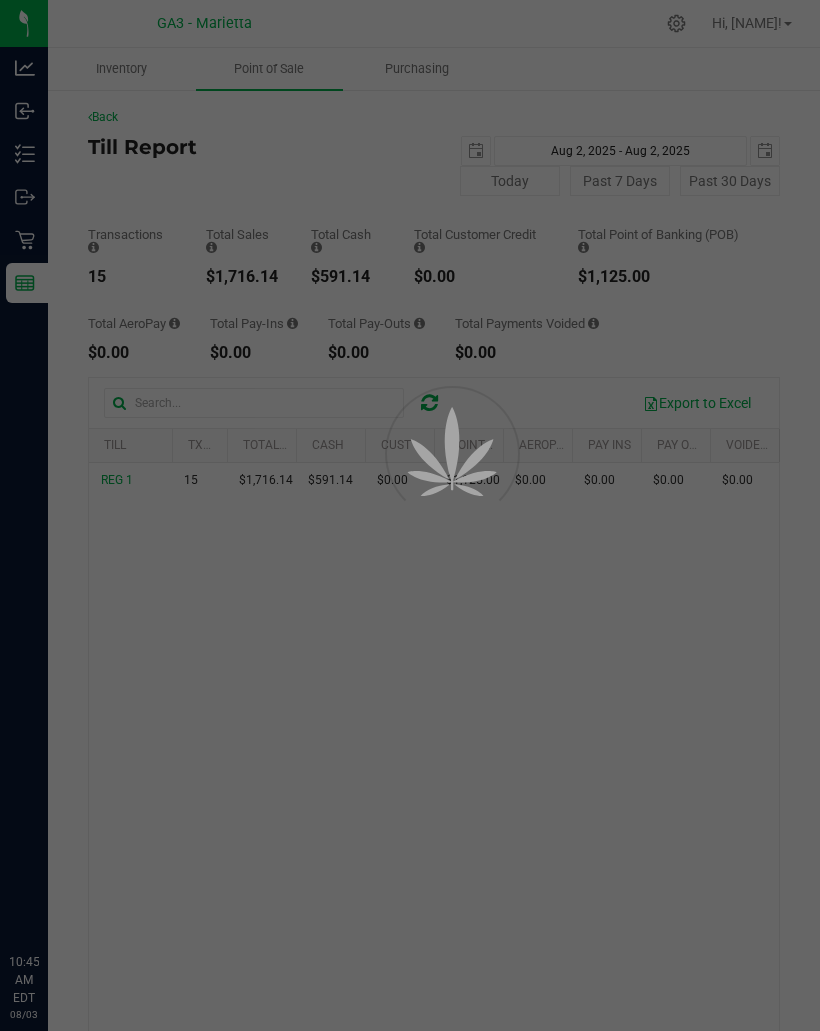scroll, scrollTop: 0, scrollLeft: 0, axis: both 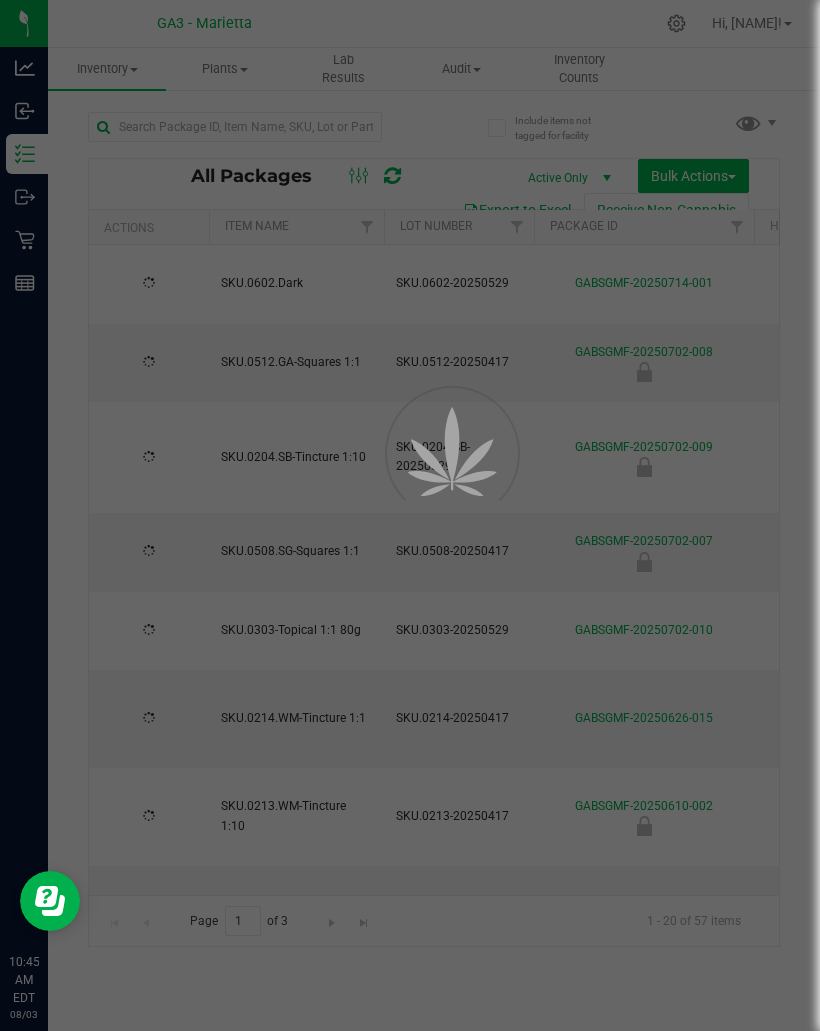 type on "2026-05-29" 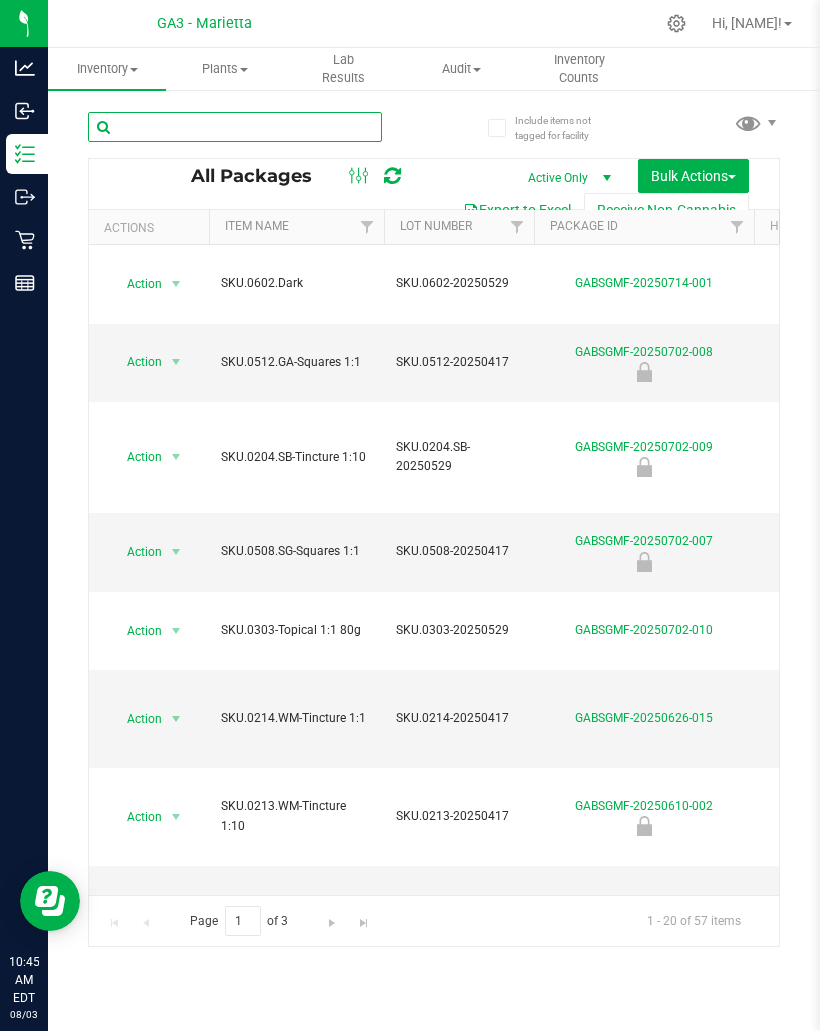 click at bounding box center (235, 127) 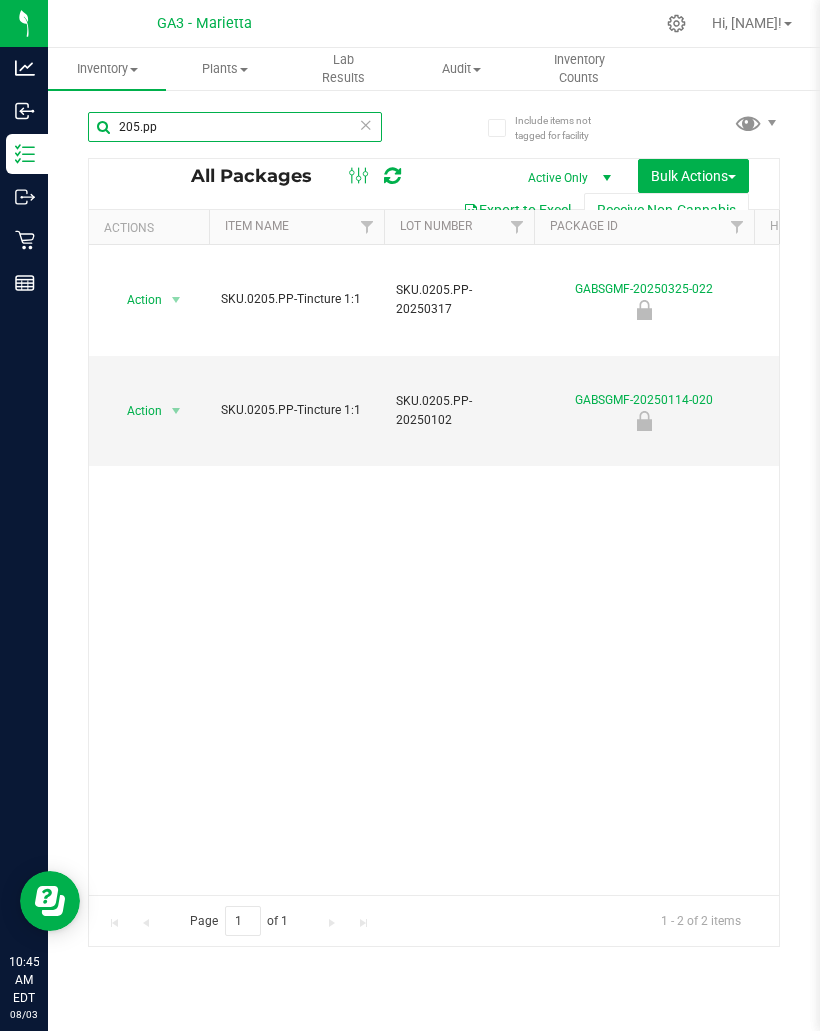 scroll, scrollTop: 0, scrollLeft: 50, axis: horizontal 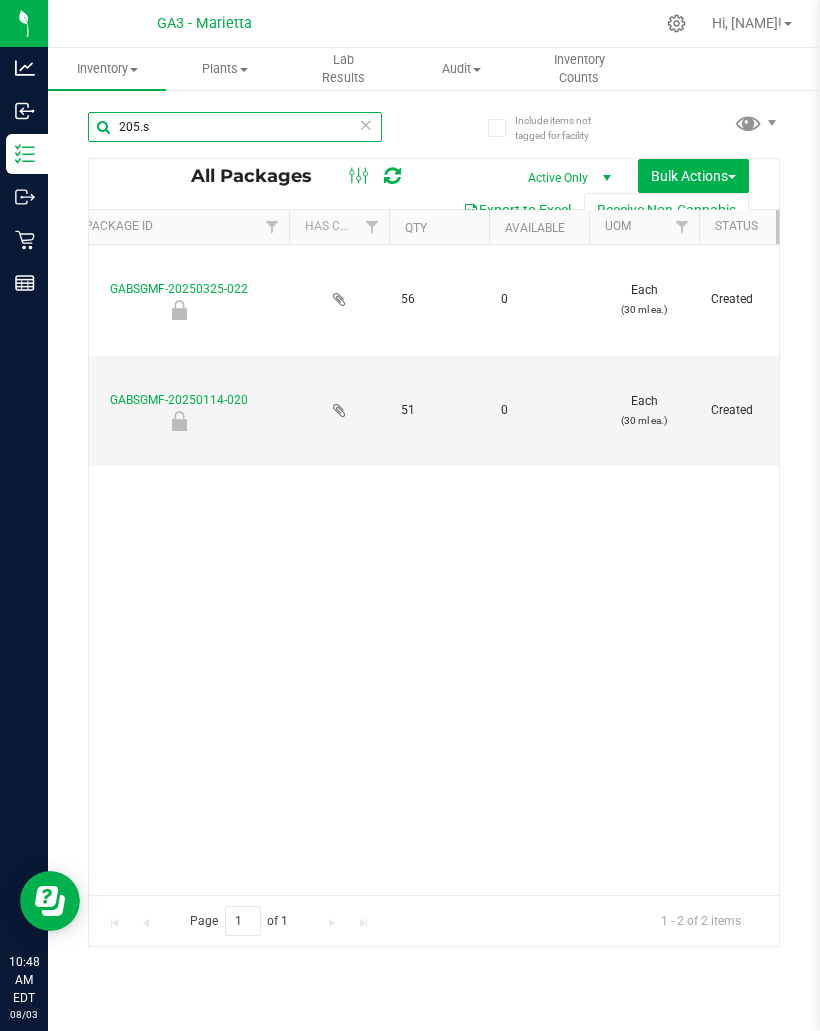 type on "205.sb" 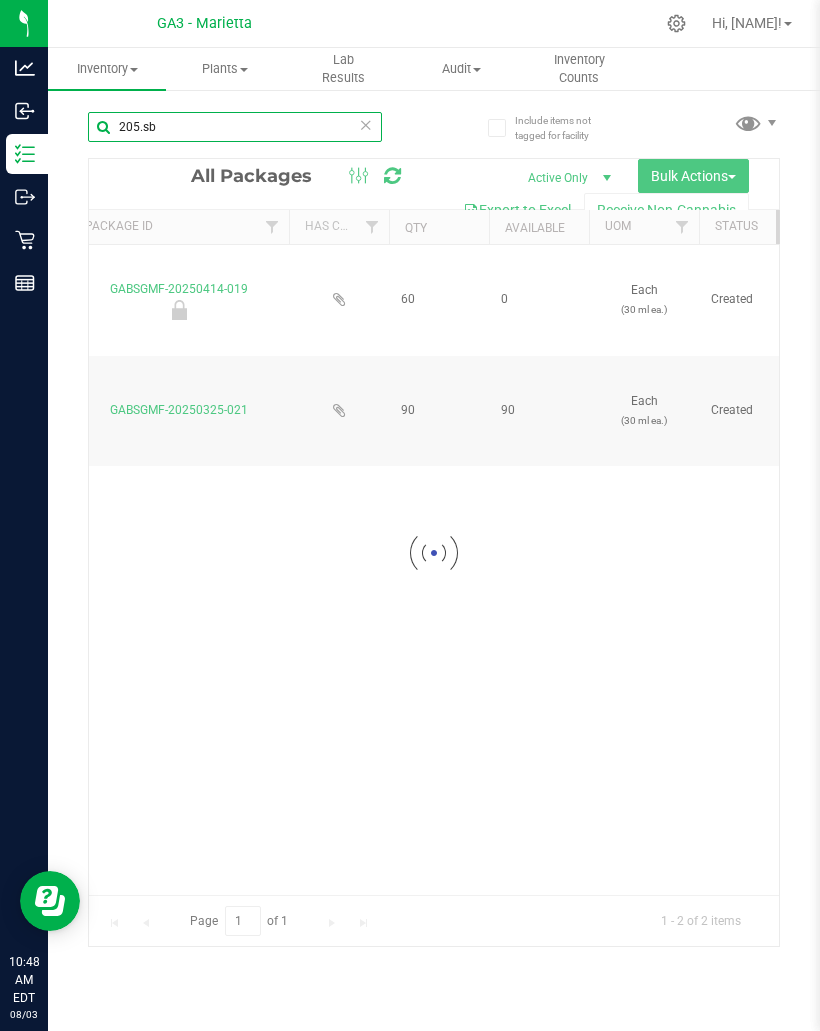 type on "2026-03-21" 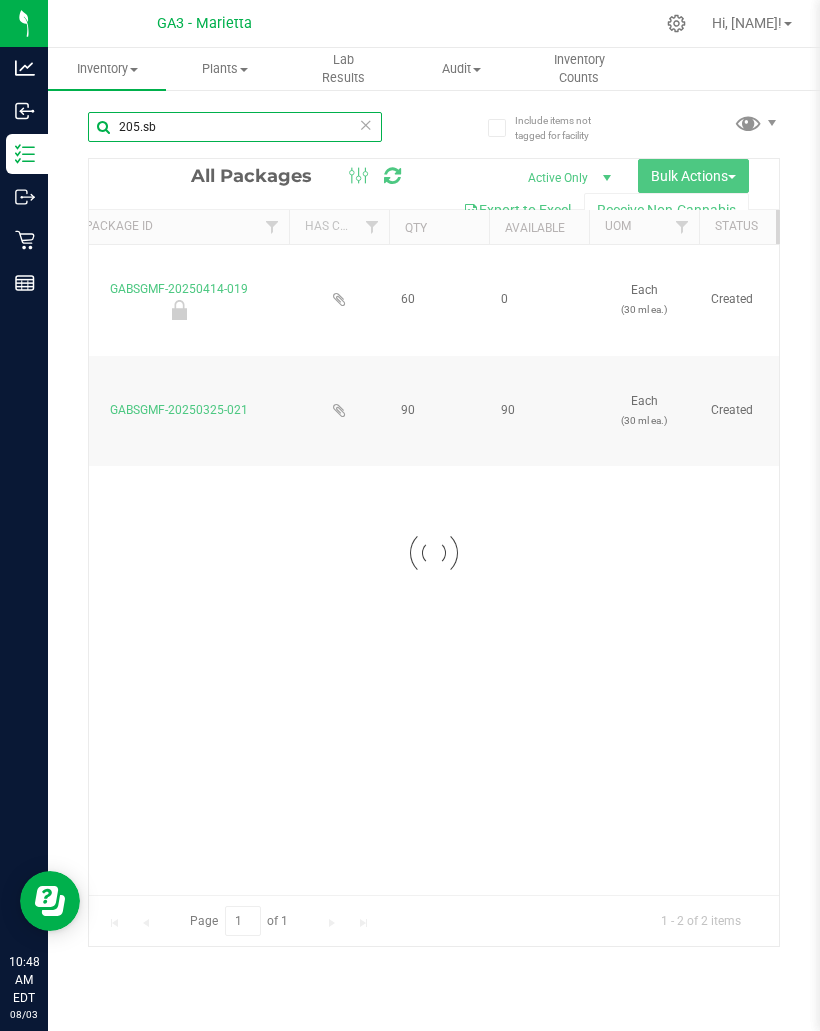 type on "2025-03-17" 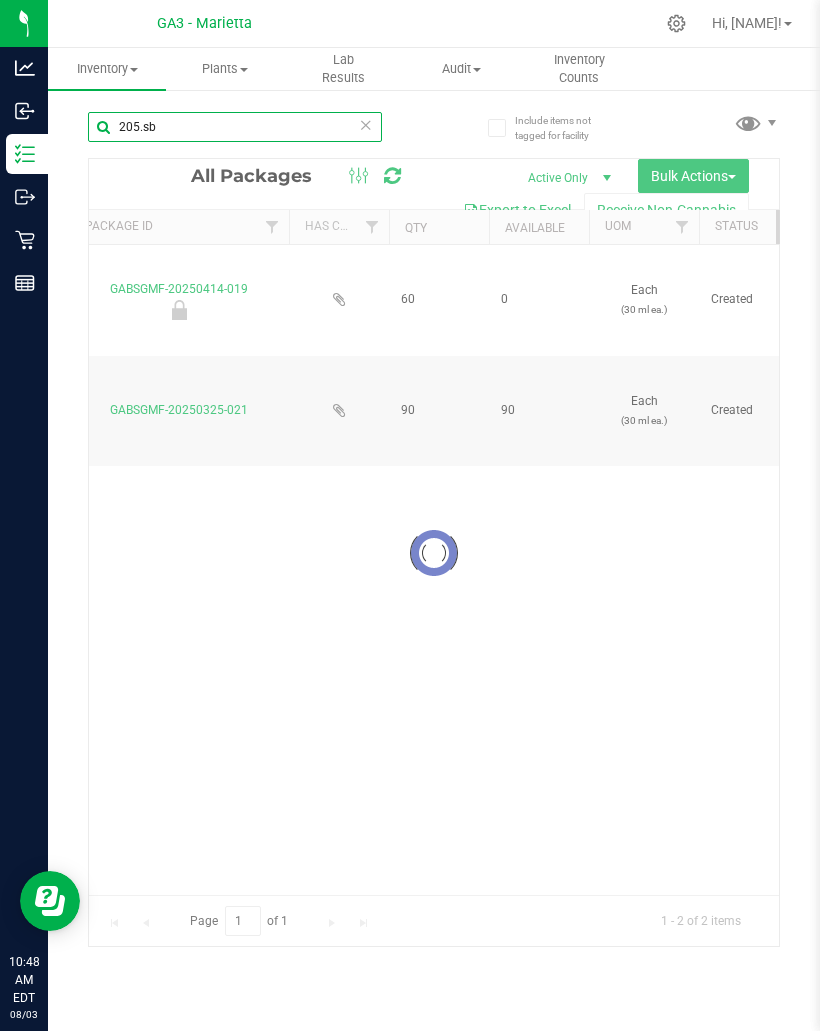 type on "2026-02-25" 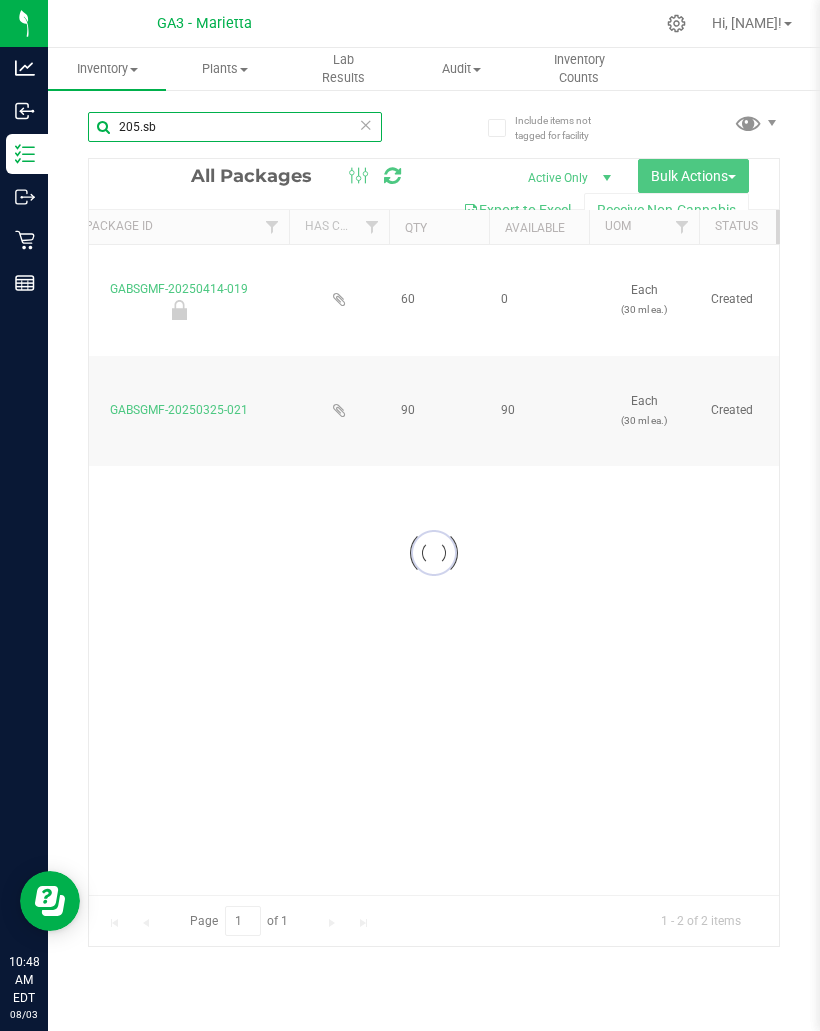type on "2025-02-17" 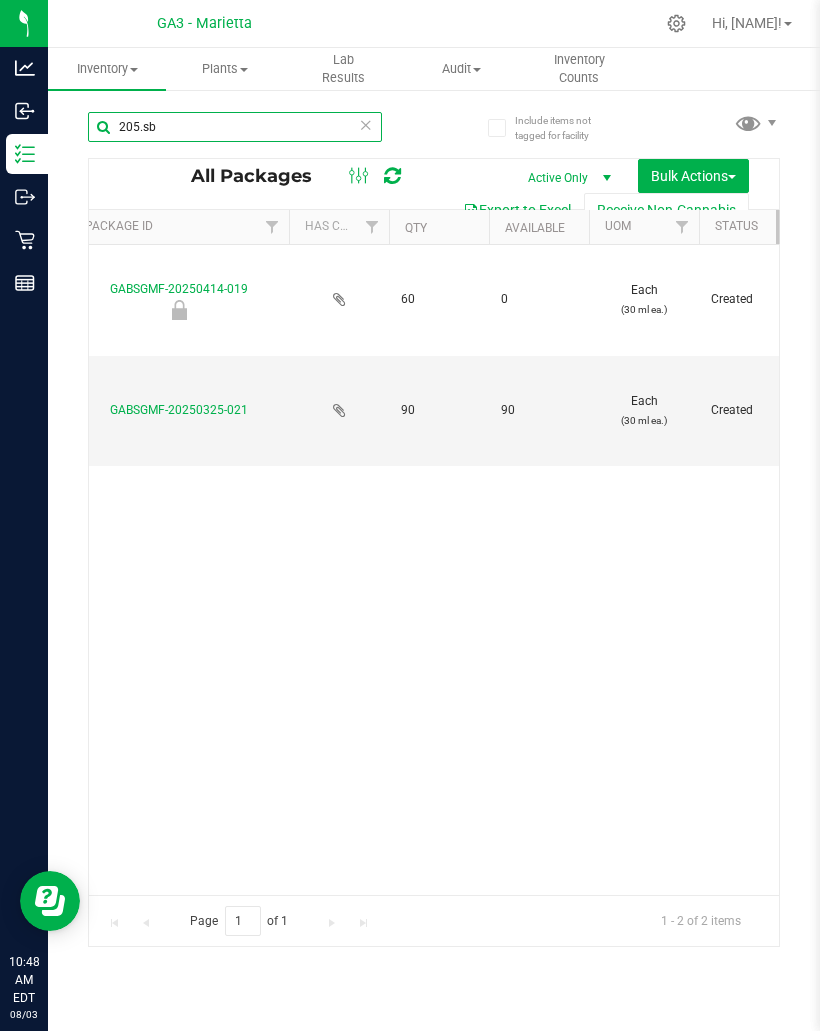 scroll, scrollTop: 0, scrollLeft: 551, axis: horizontal 